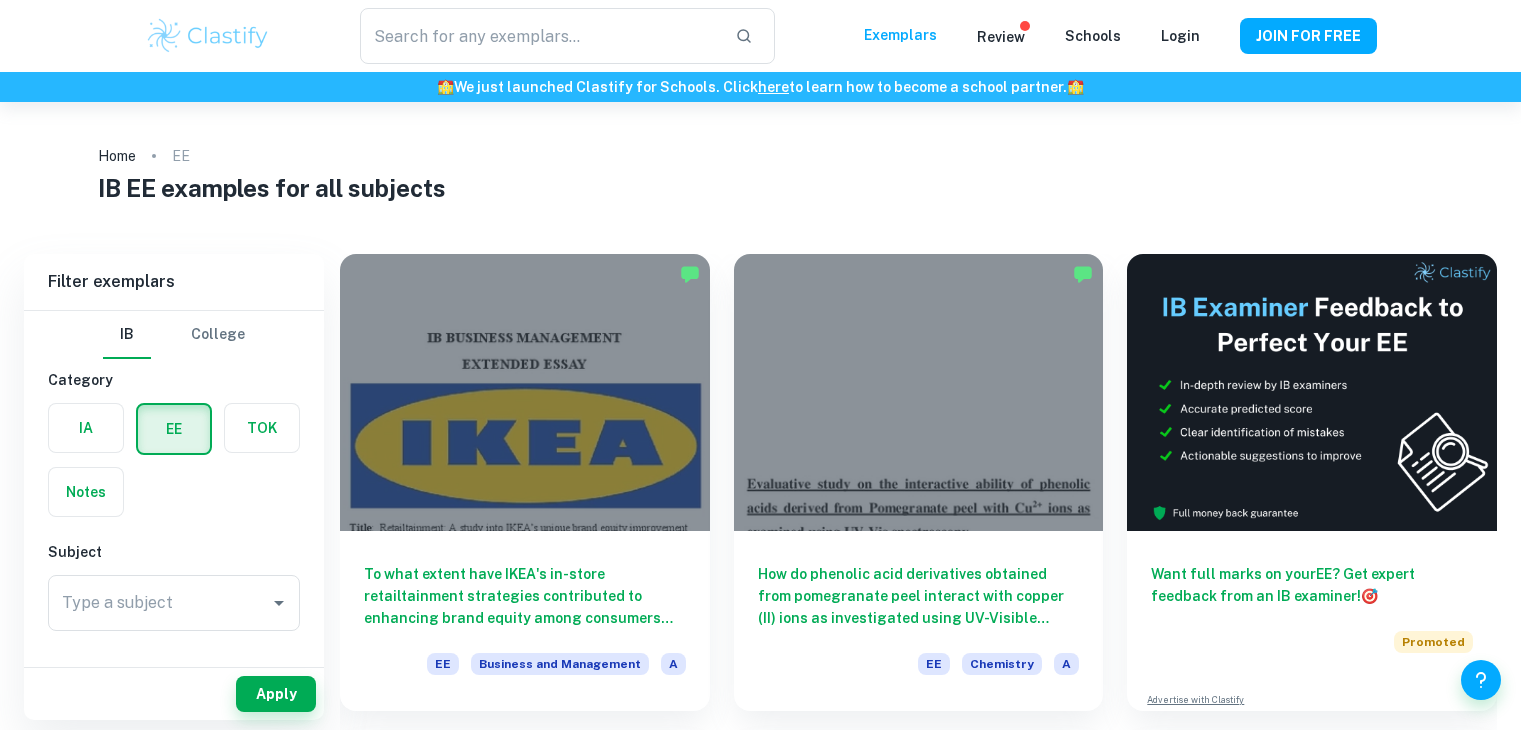 scroll, scrollTop: 0, scrollLeft: 0, axis: both 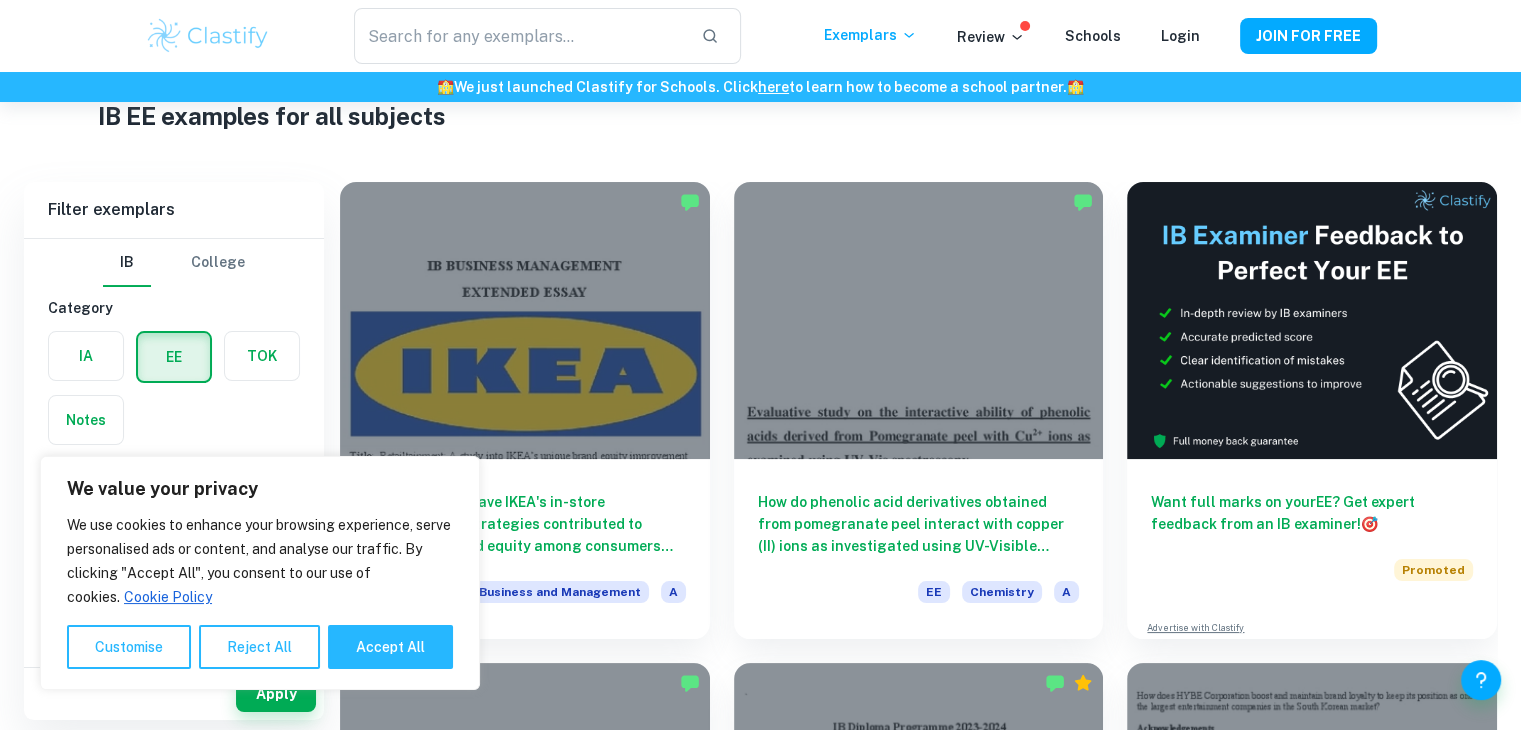 click on "College" at bounding box center [218, 263] 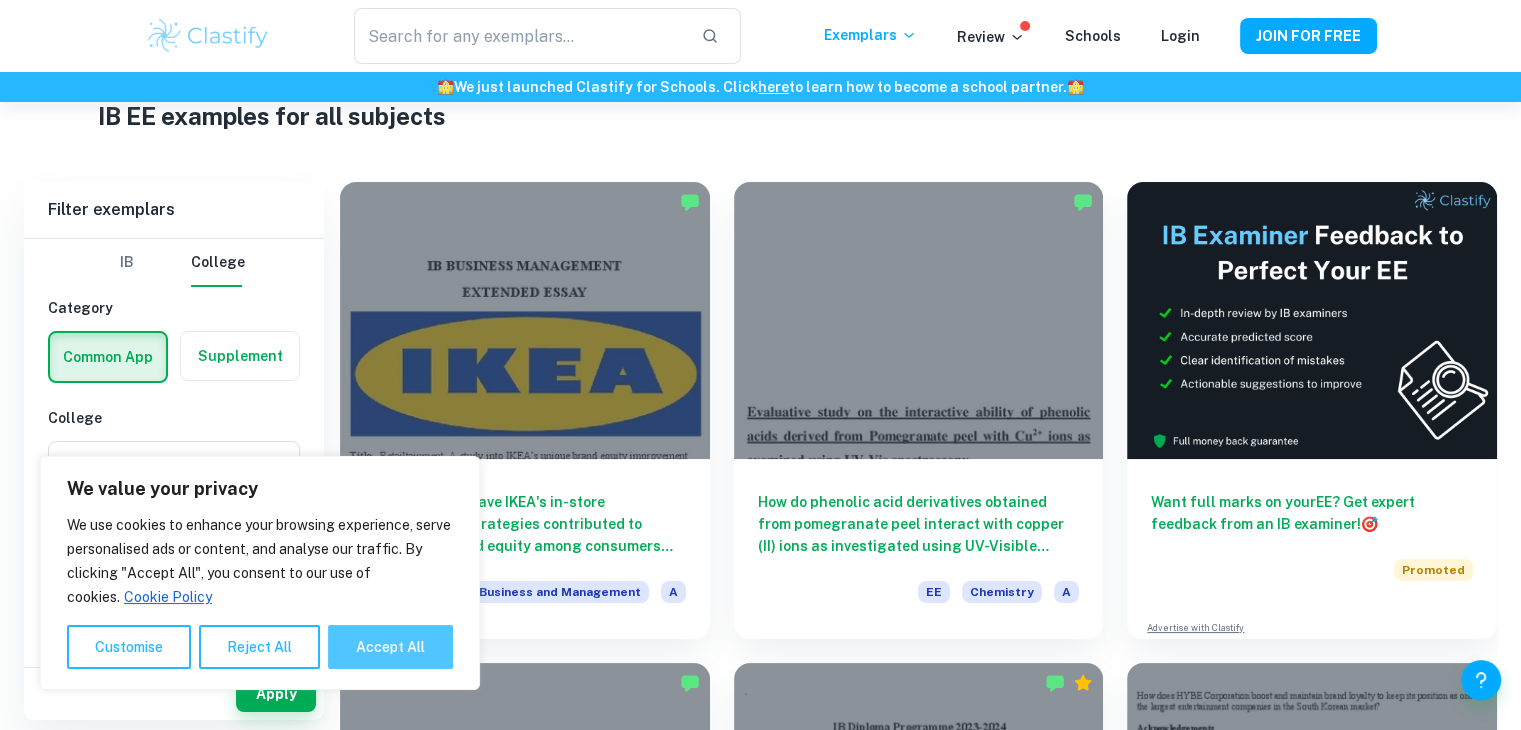 click on "Accept All" at bounding box center (390, 647) 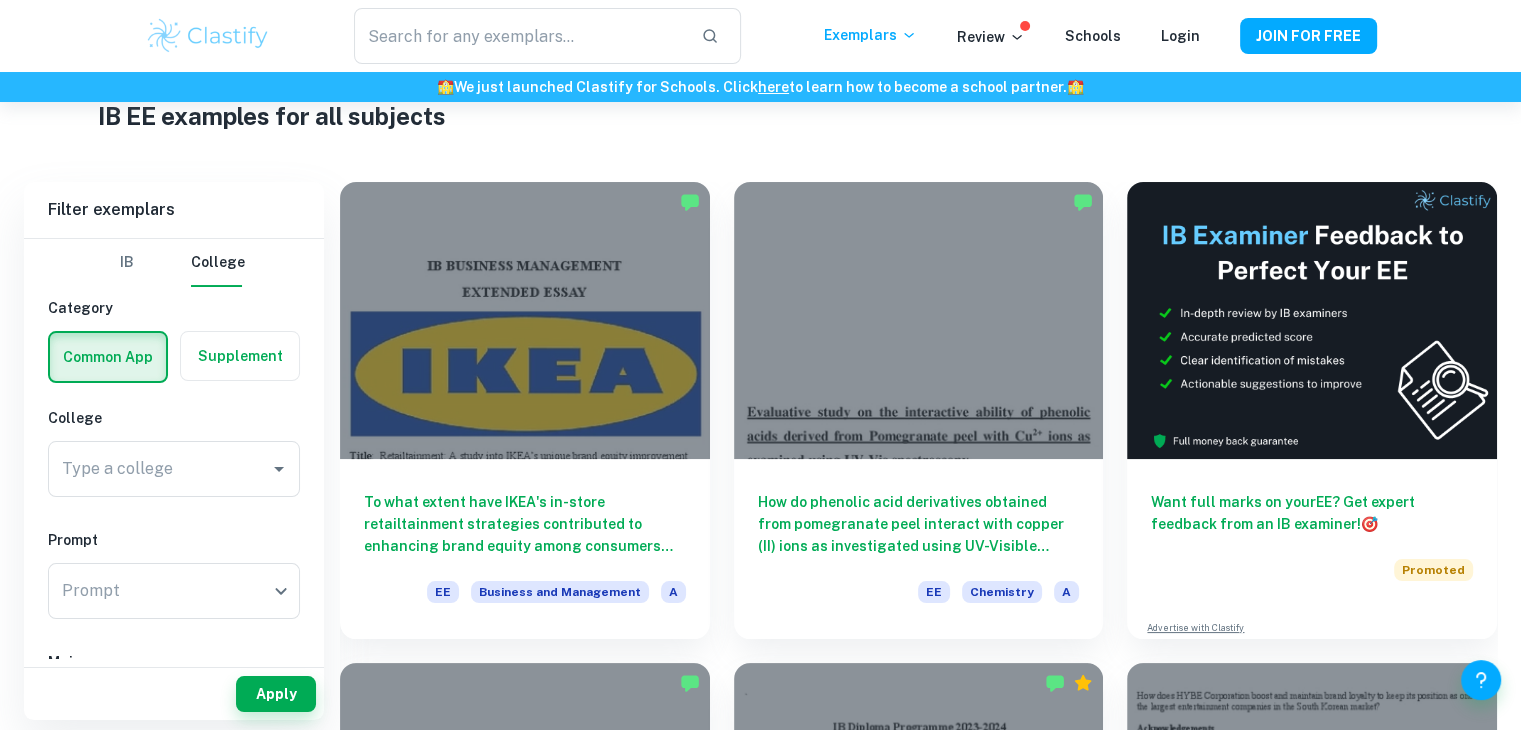 checkbox on "true" 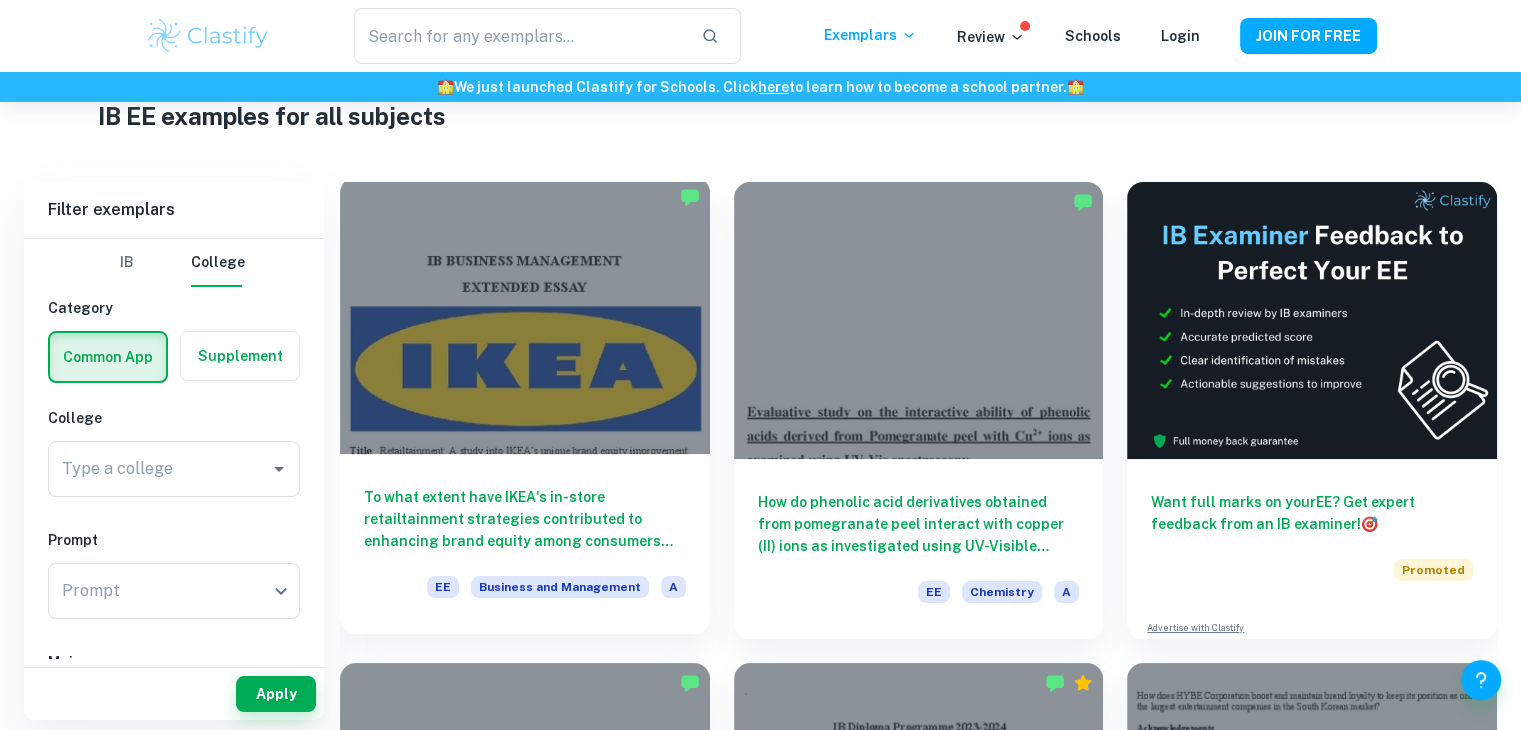 click at bounding box center [525, 315] 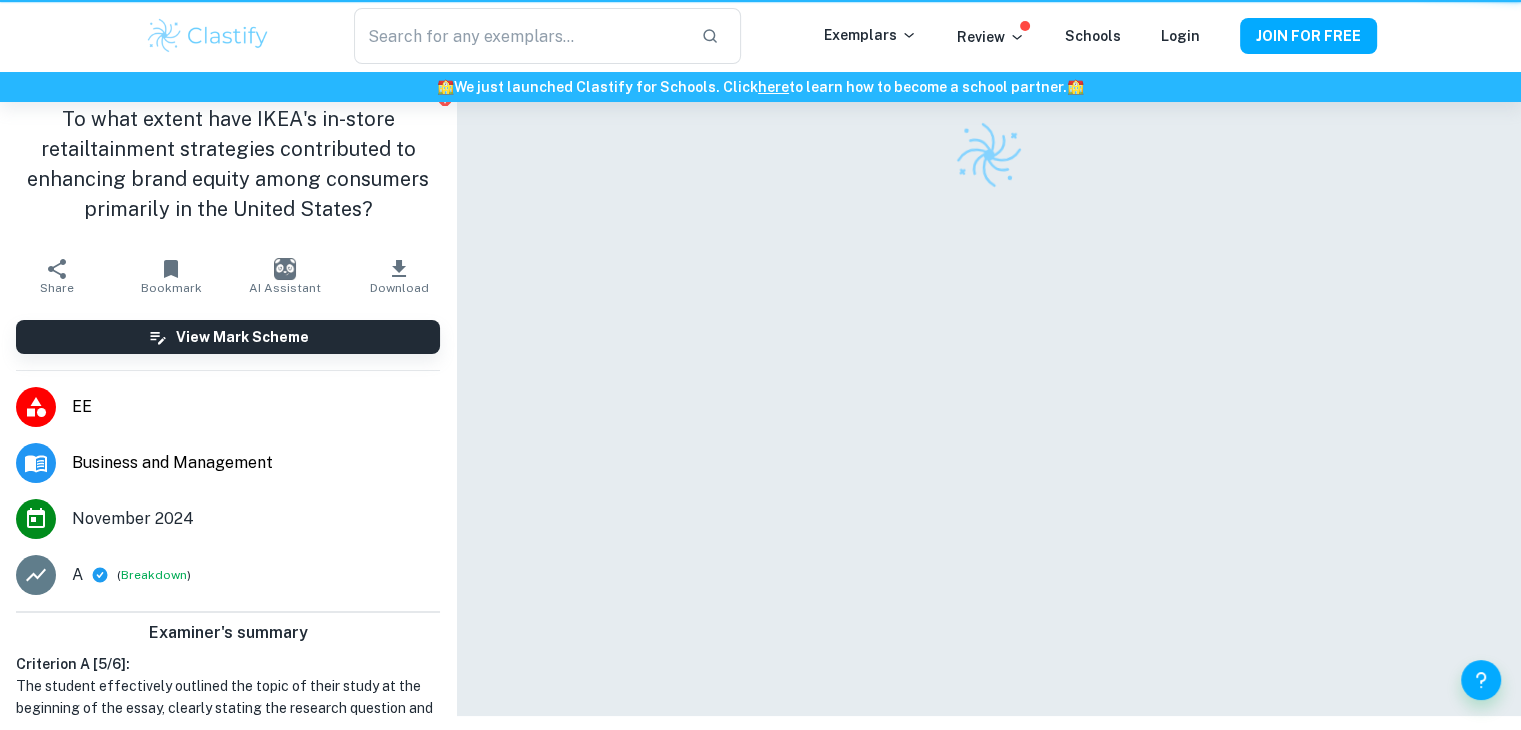 scroll, scrollTop: 0, scrollLeft: 0, axis: both 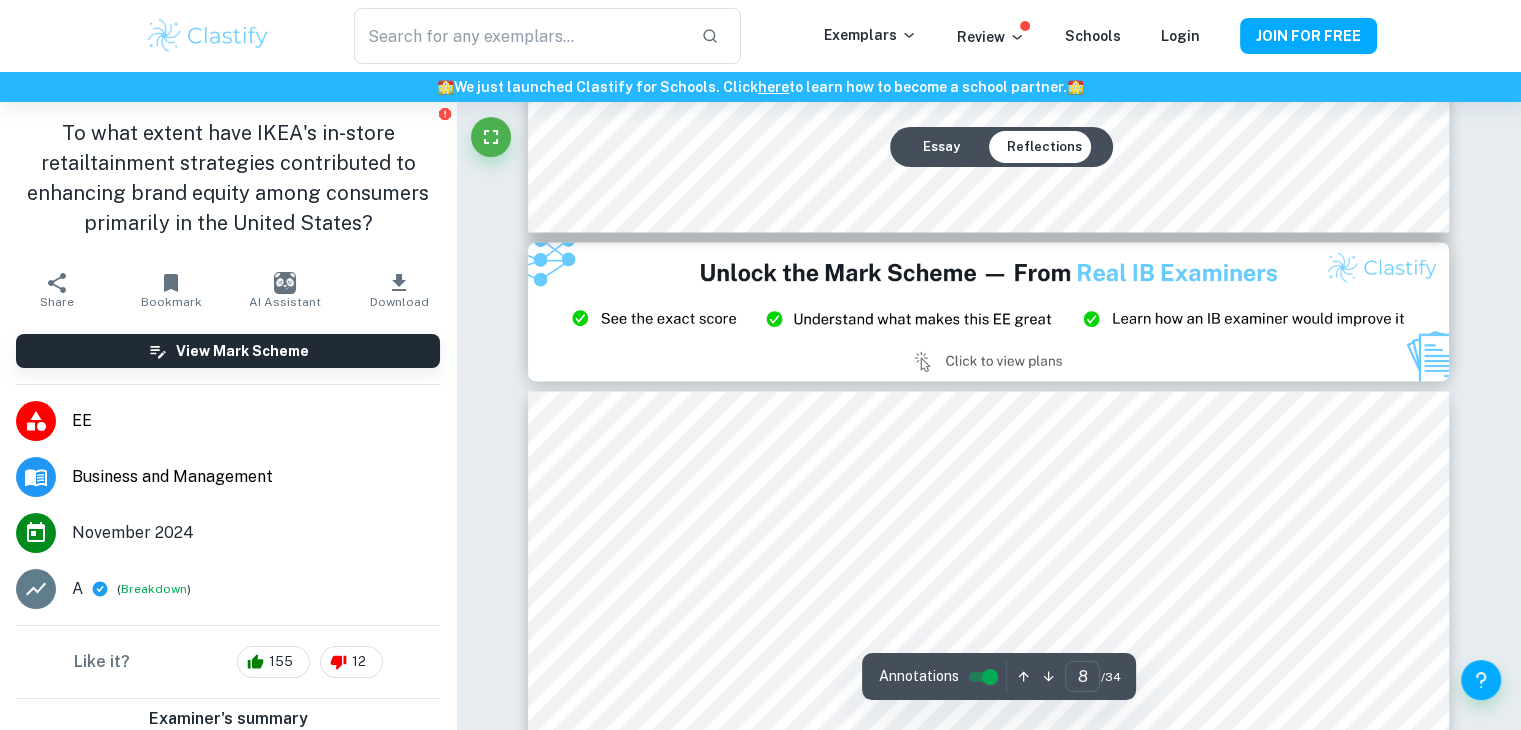type on "9" 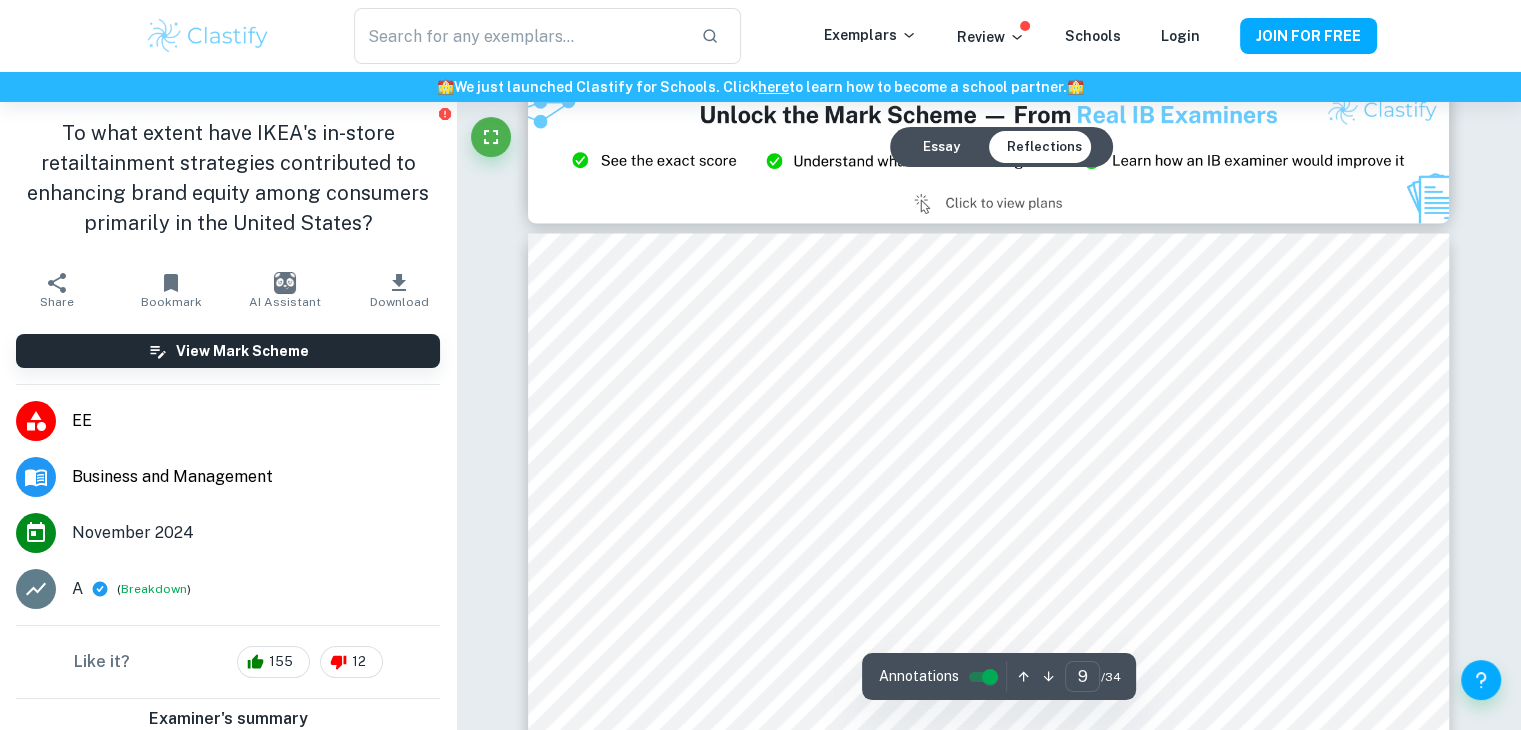 scroll, scrollTop: 10875, scrollLeft: 0, axis: vertical 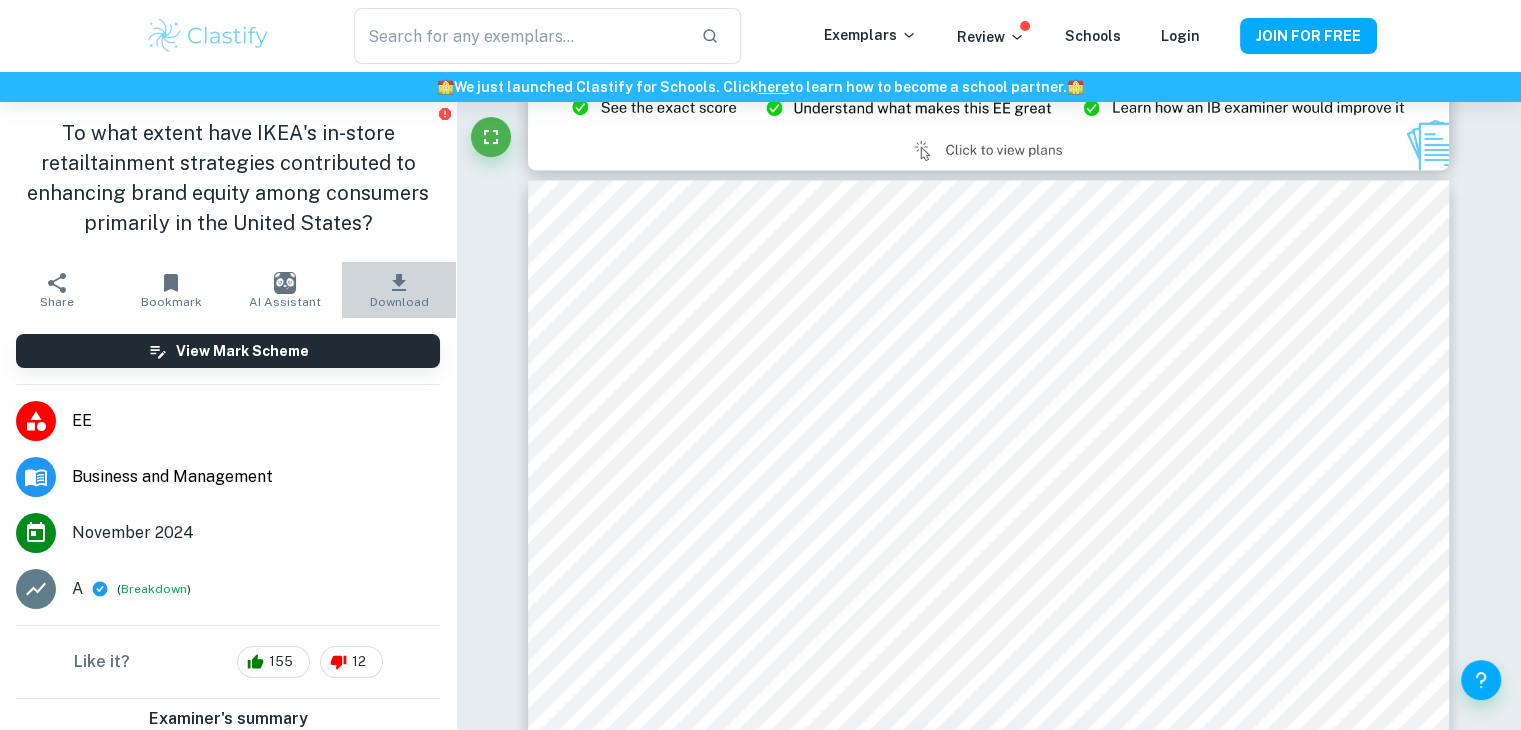 click 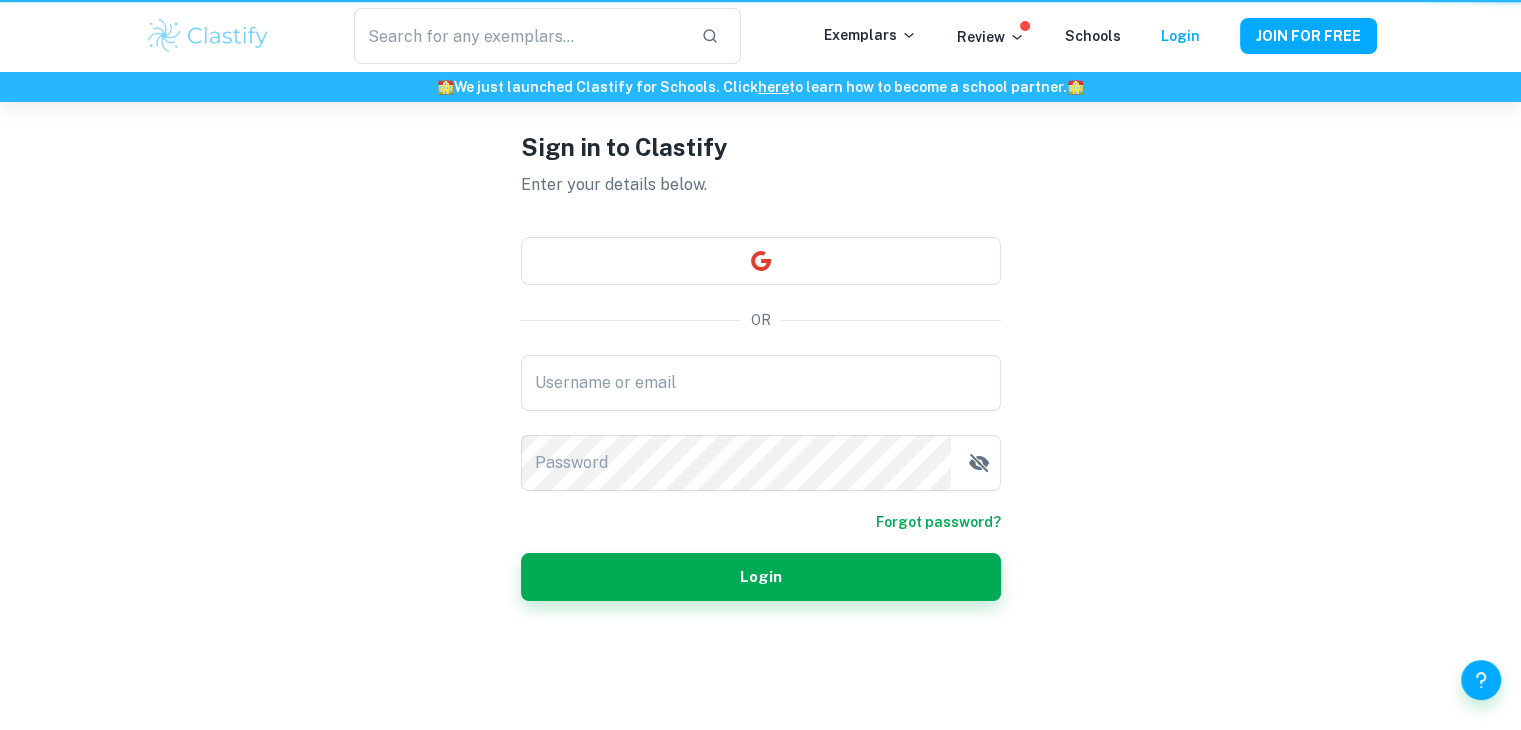 scroll, scrollTop: 0, scrollLeft: 0, axis: both 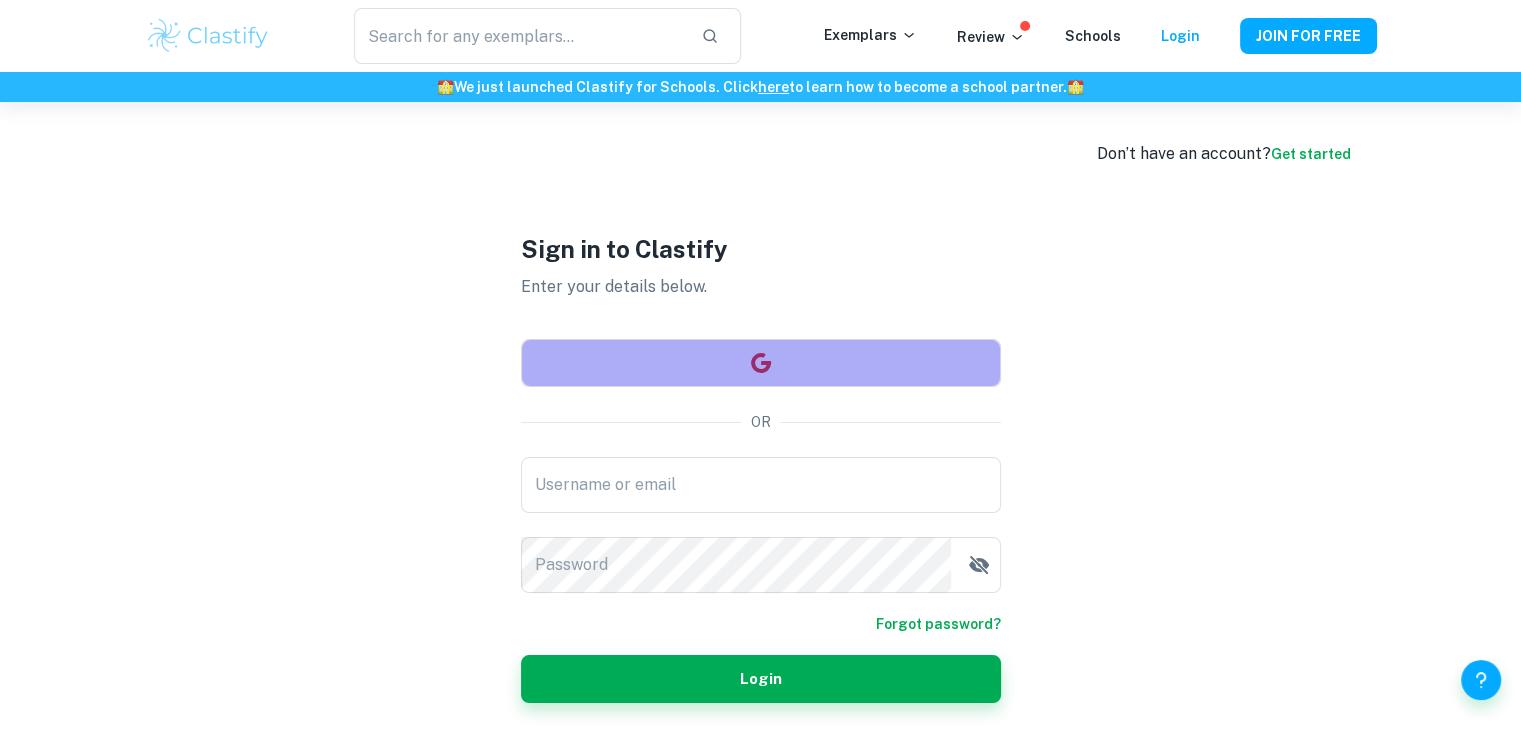 click at bounding box center [761, 363] 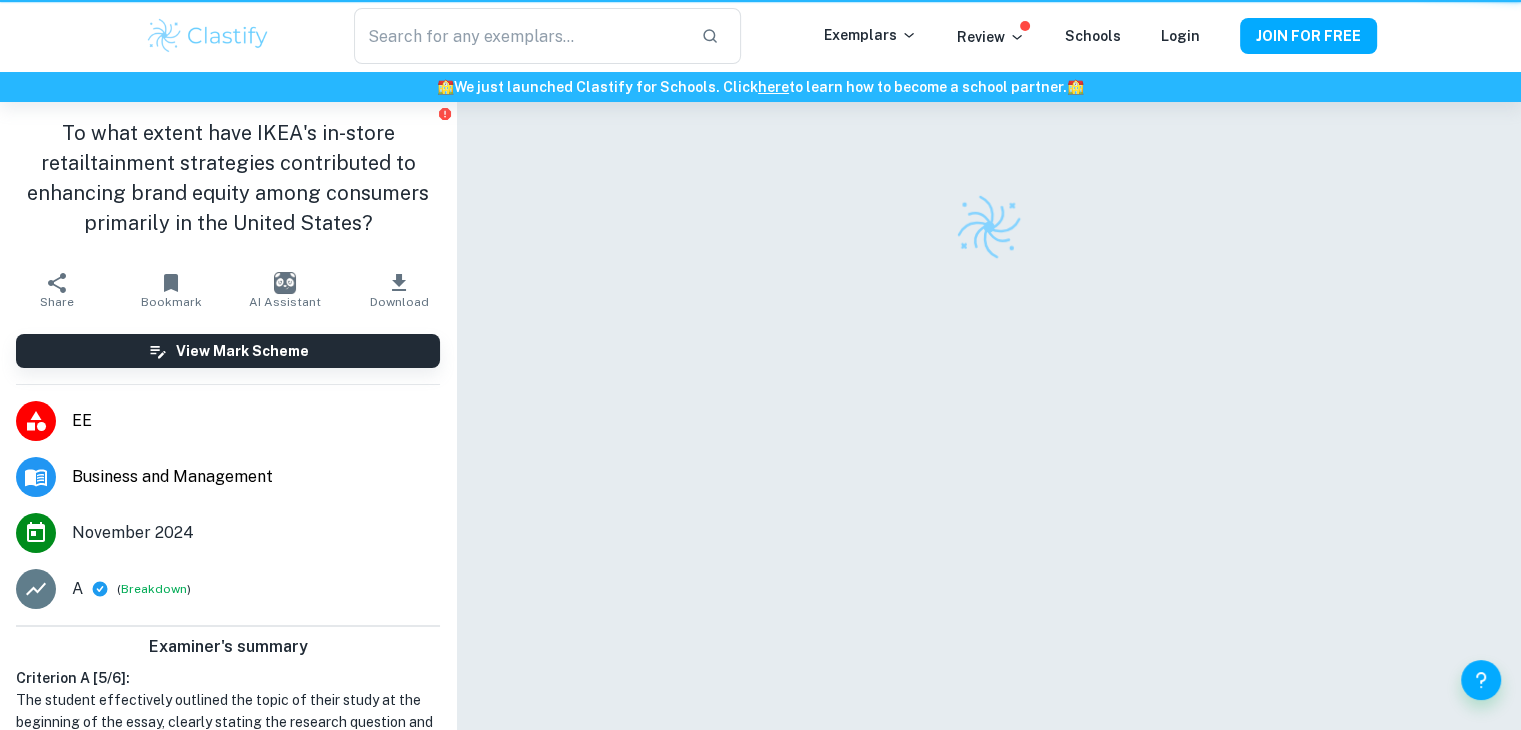 scroll, scrollTop: 102, scrollLeft: 0, axis: vertical 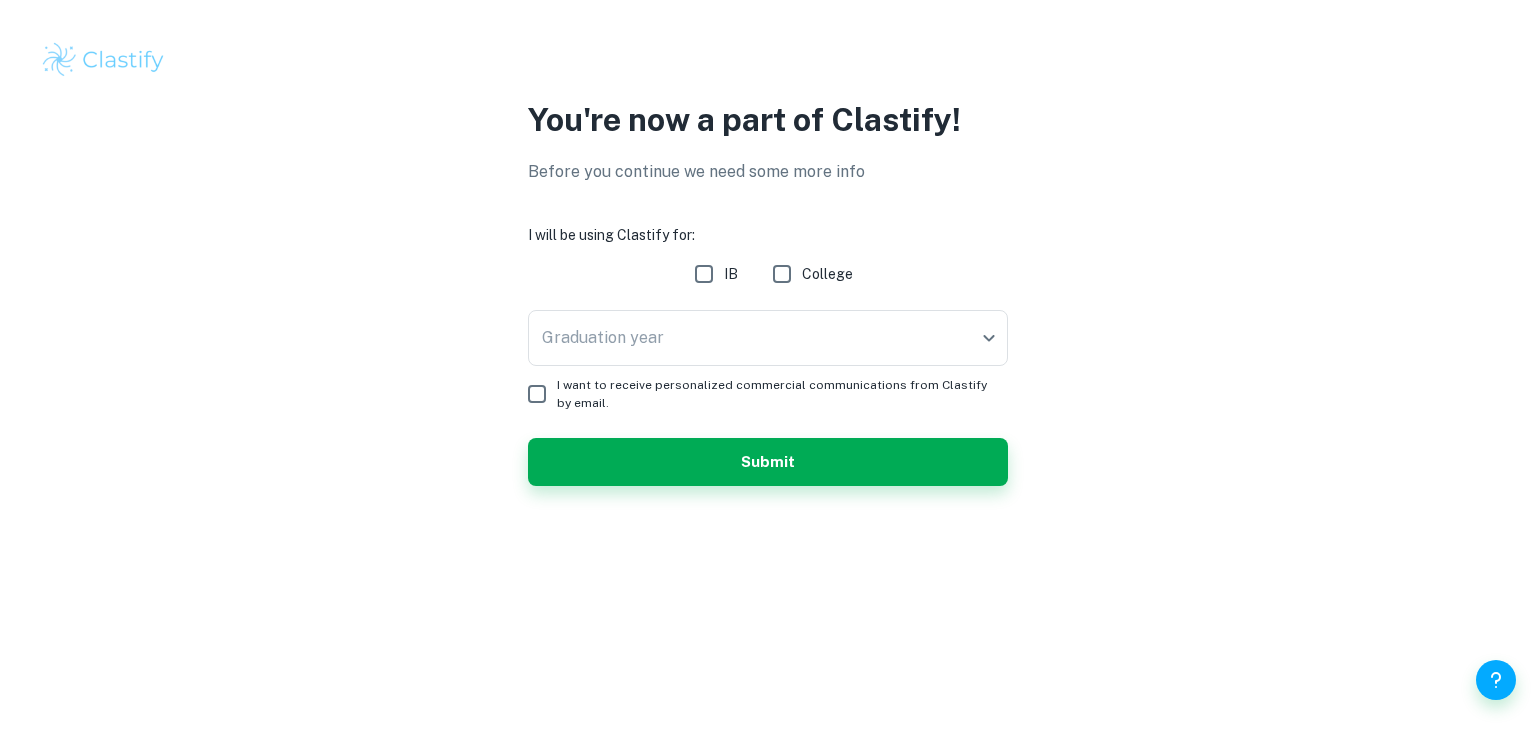 click on "College" at bounding box center [782, 274] 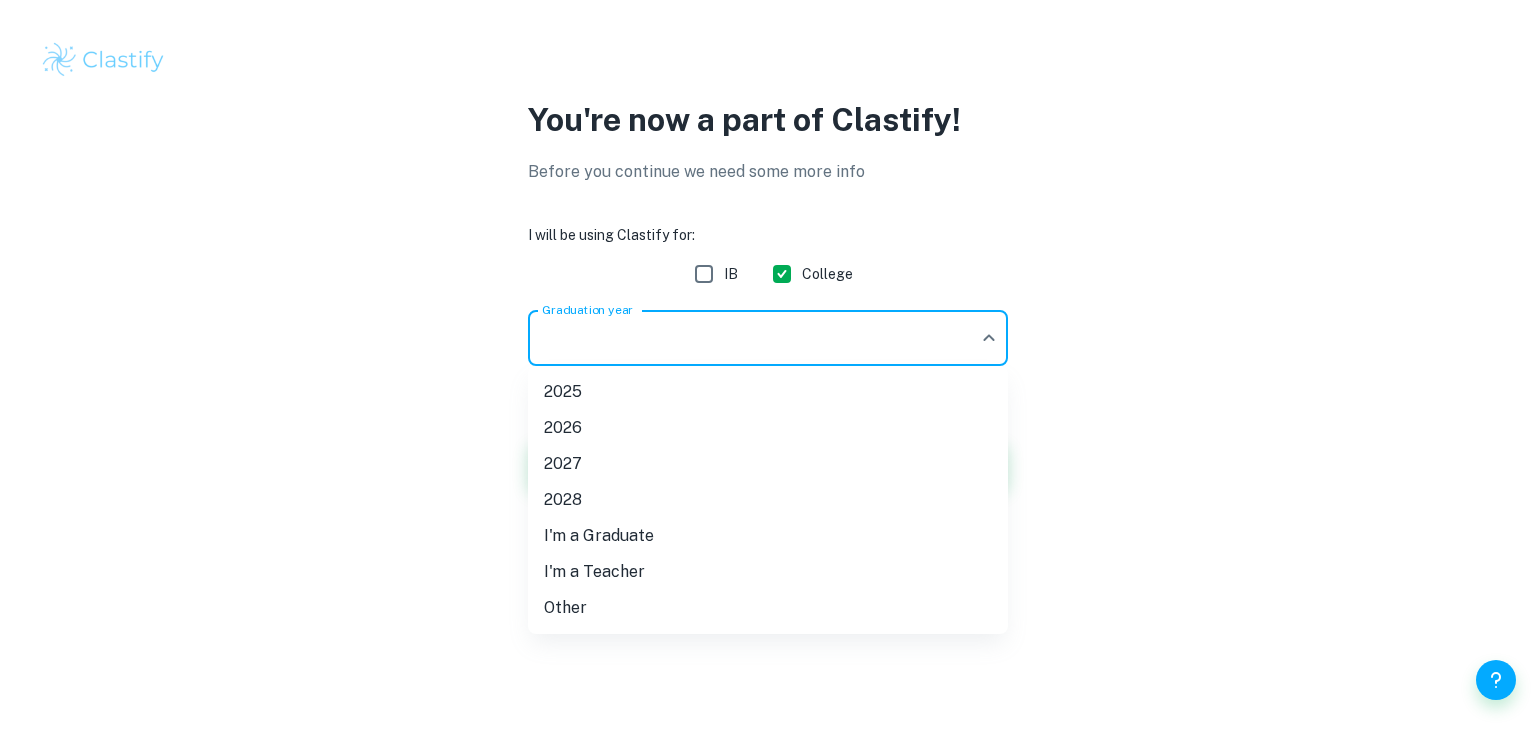 click on "We value your privacy We use cookies to enhance your browsing experience, serve personalised ads or content, and analyse our traffic. By clicking "Accept All", you consent to our use of cookies.   Cookie Policy Customise   Reject All   Accept All   Customise Consent Preferences   We use cookies to help you navigate efficiently and perform certain functions. You will find detailed information about all cookies under each consent category below. The cookies that are categorised as "Necessary" are stored on your browser as they are essential for enabling the basic functionalities of the site. ...  Show more For more information on how Google's third-party cookies operate and handle your data, see:   Google Privacy Policy Necessary Always Active Necessary cookies are required to enable the basic features of this site, such as providing secure log-in or adjusting your consent preferences. These cookies do not store any personally identifiable data. Functional Analytics Performance Advertisement Uncategorised" at bounding box center (768, 365) 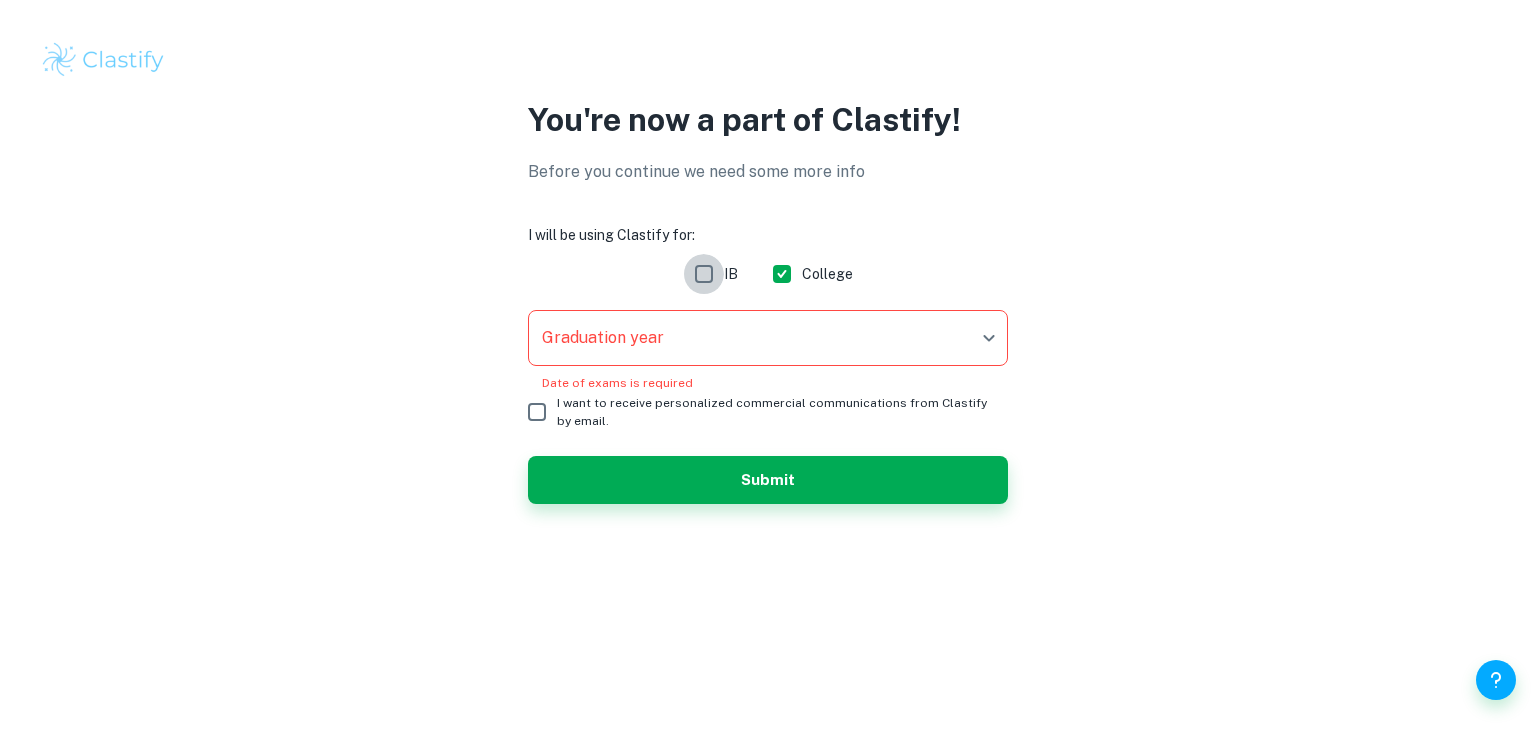 click on "IB" at bounding box center [704, 274] 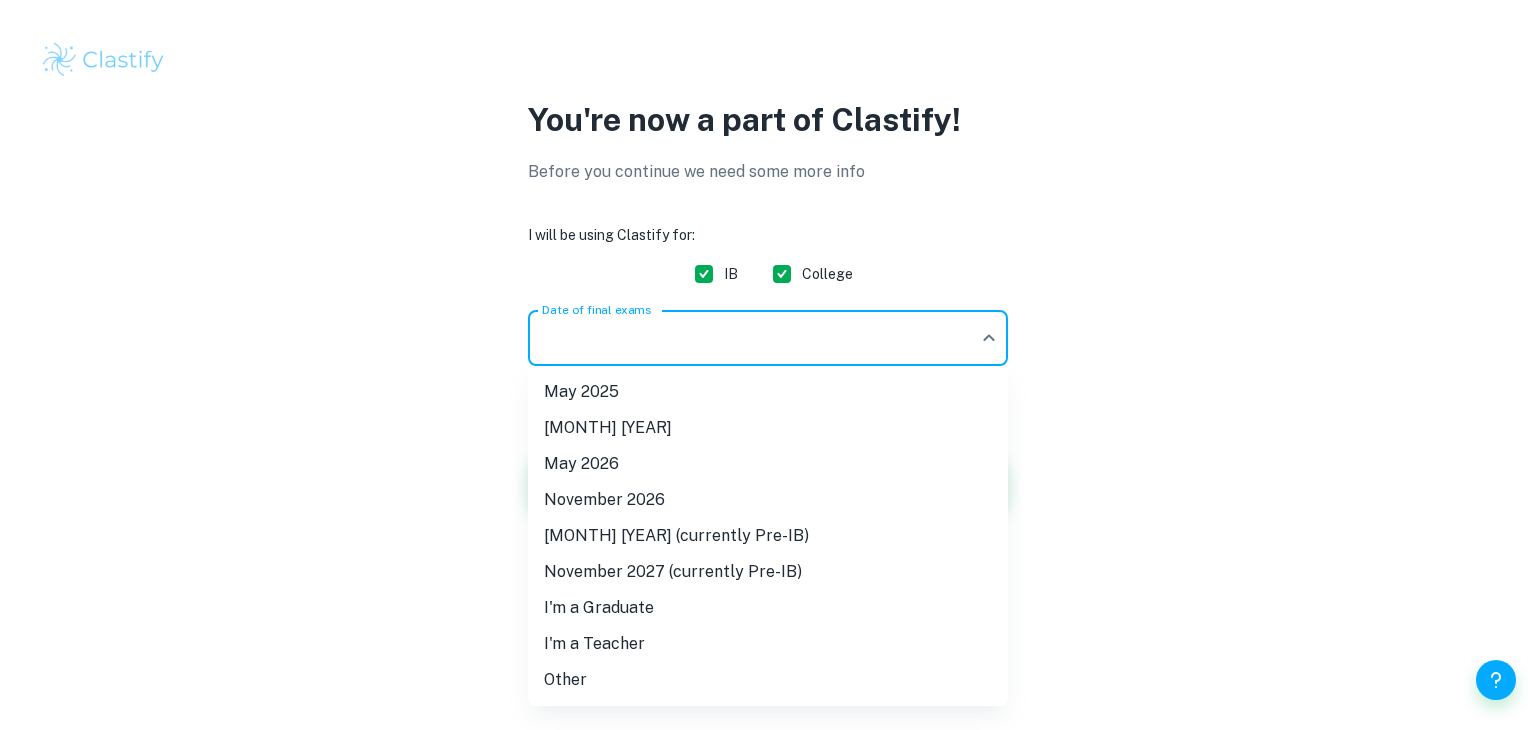 click on "We value your privacy We use cookies to enhance your browsing experience, serve personalised ads or content, and analyse our traffic. By clicking "Accept All", you consent to our use of cookies.   Cookie Policy Customise   Reject All   Accept All   Customise Consent Preferences   We use cookies to help you navigate efficiently and perform certain functions. You will find detailed information about all cookies under each consent category below. The cookies that are categorised as "Necessary" are stored on your browser as they are essential for enabling the basic functionalities of the site. ...  Show more For more information on how Google's third-party cookies operate and handle your data, see:   Google Privacy Policy Necessary Always Active Necessary cookies are required to enable the basic features of this site, such as providing secure log-in or adjusting your consent preferences. These cookies do not store any personally identifiable data. Functional Analytics Performance Advertisement Uncategorised" at bounding box center [768, 365] 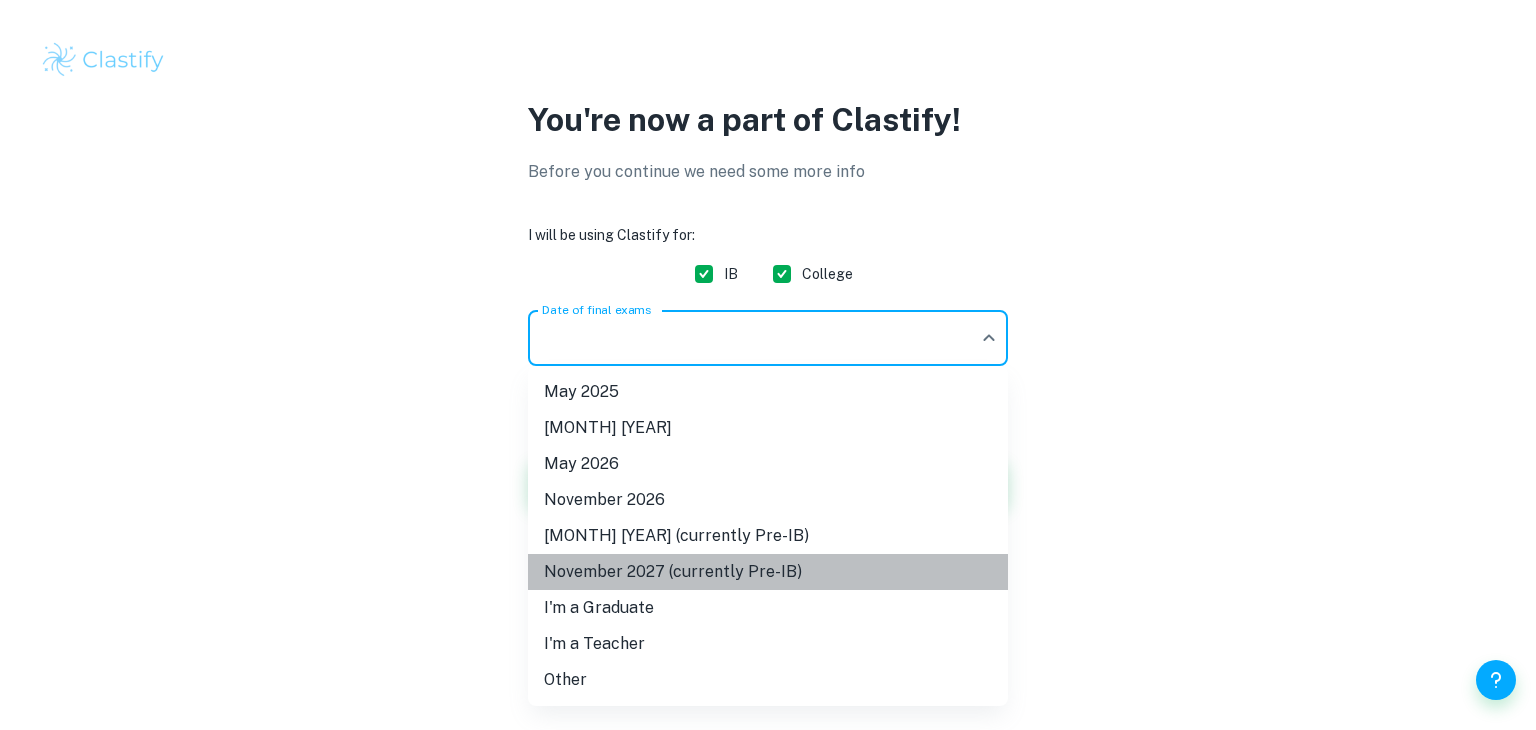 click on "November 2027 (currently Pre-IB)" at bounding box center (768, 572) 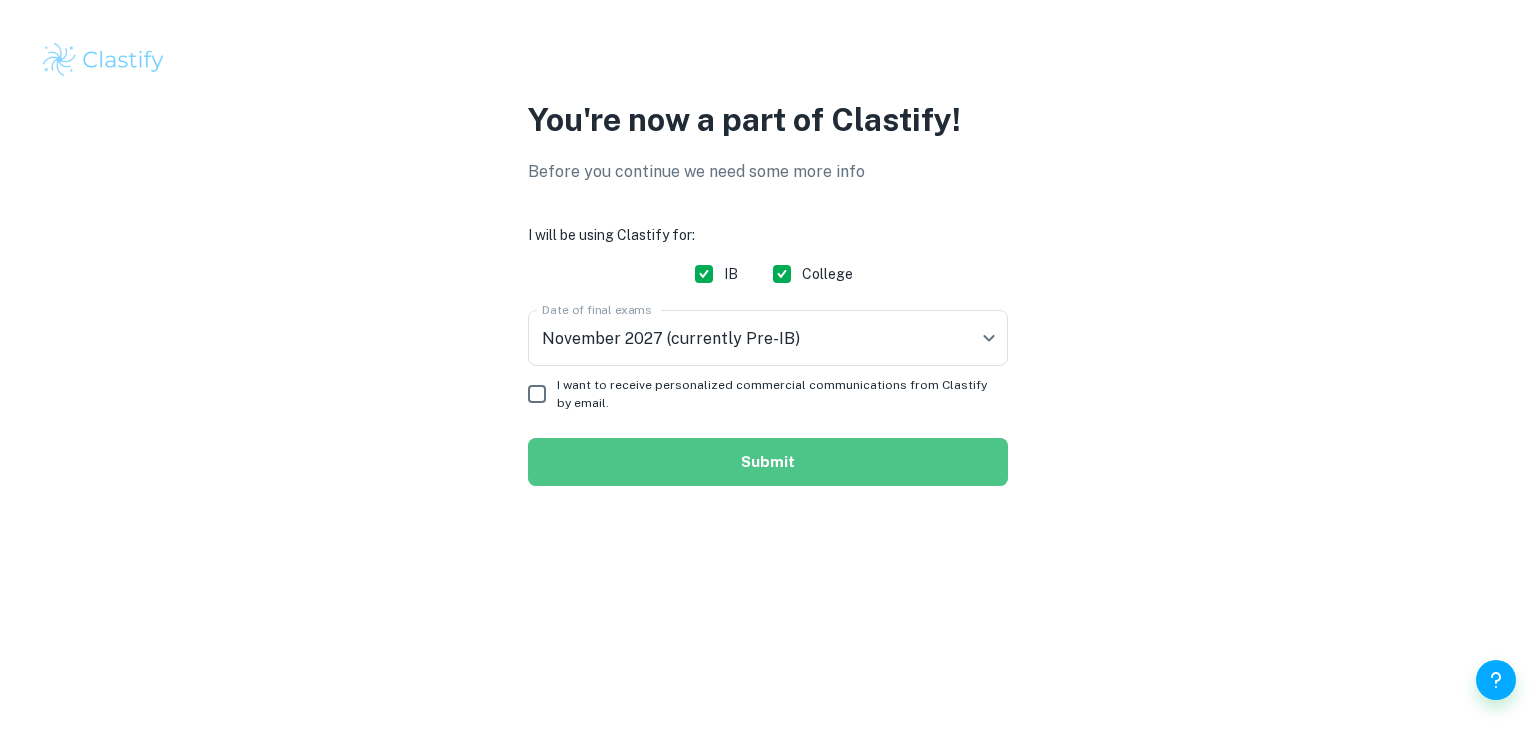 click on "Submit" at bounding box center [768, 462] 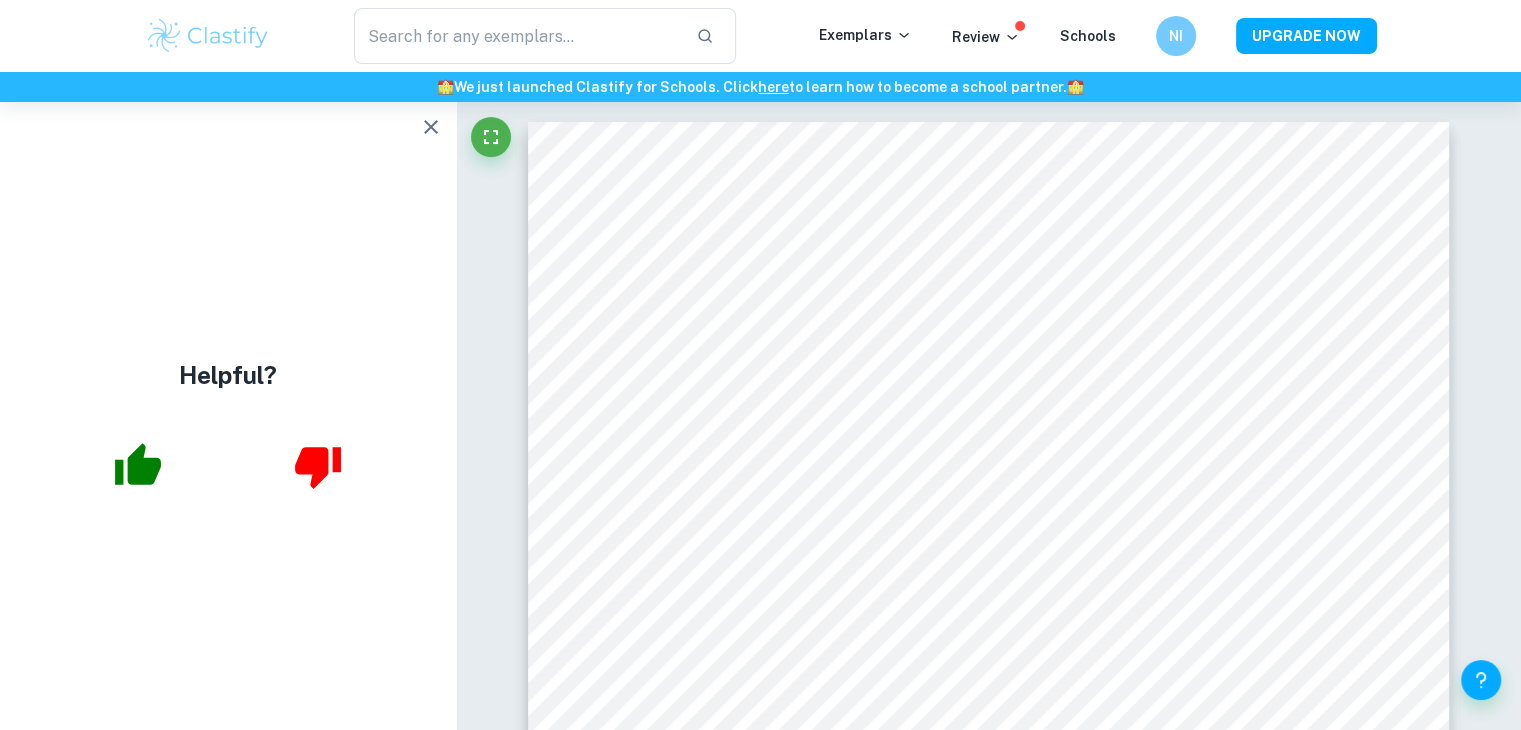scroll, scrollTop: 638, scrollLeft: 0, axis: vertical 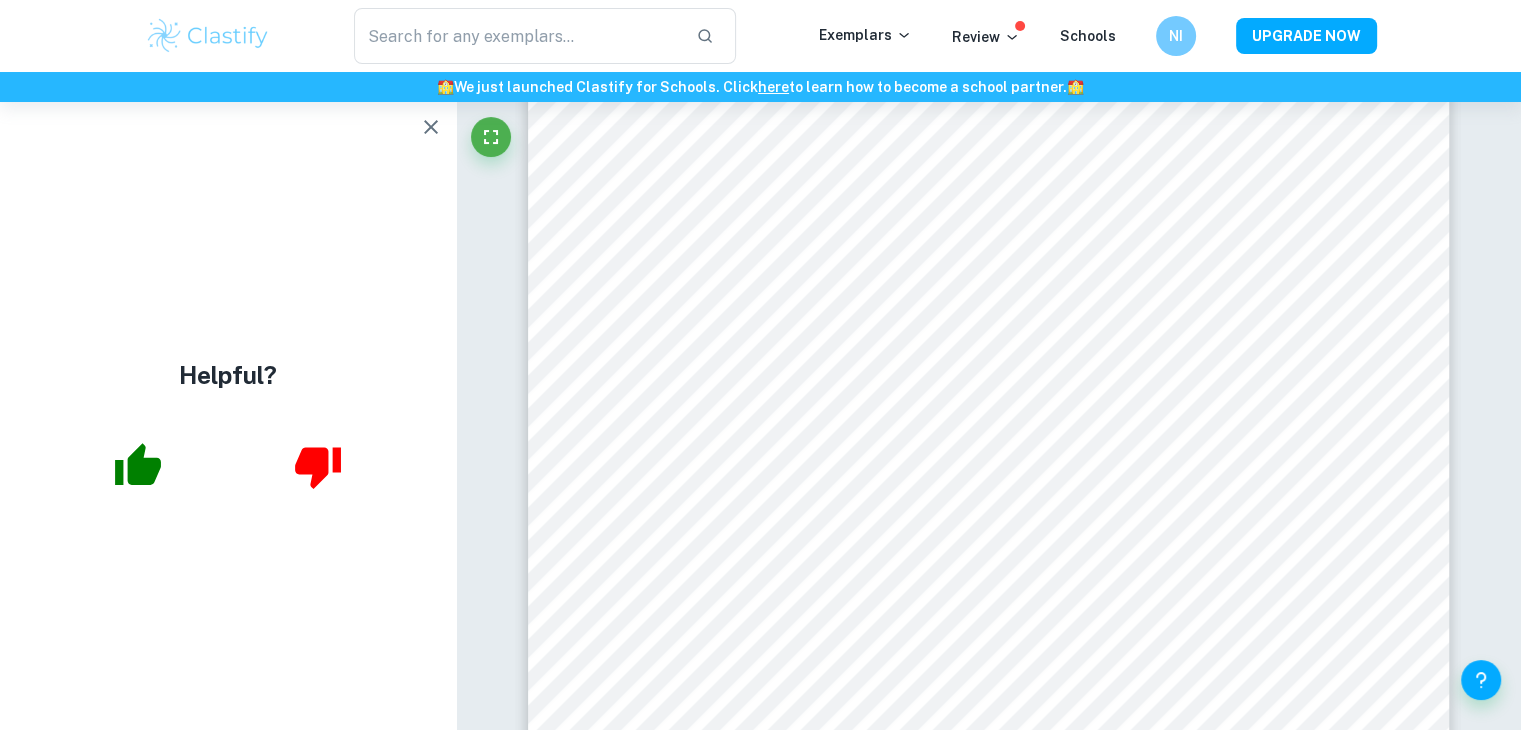 click 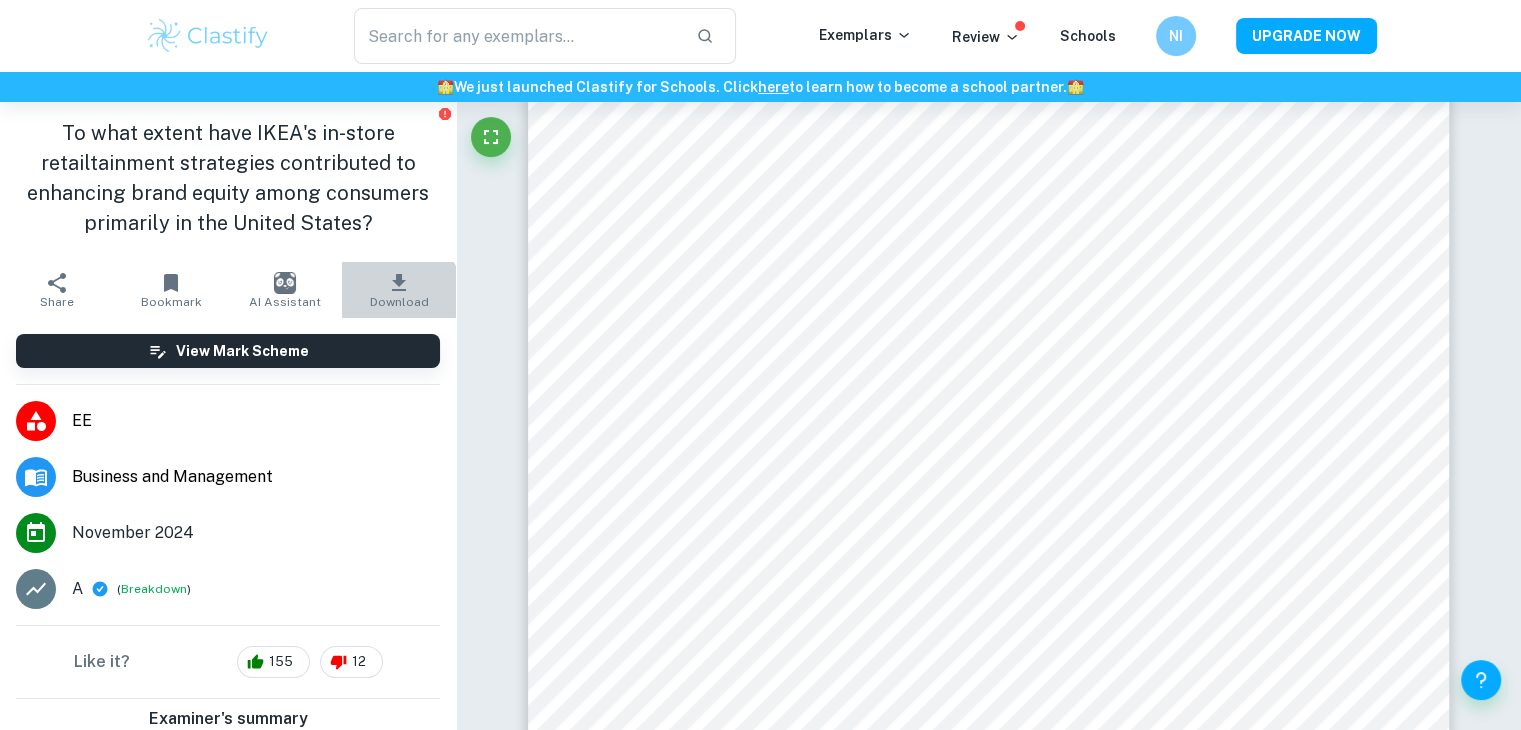 click 